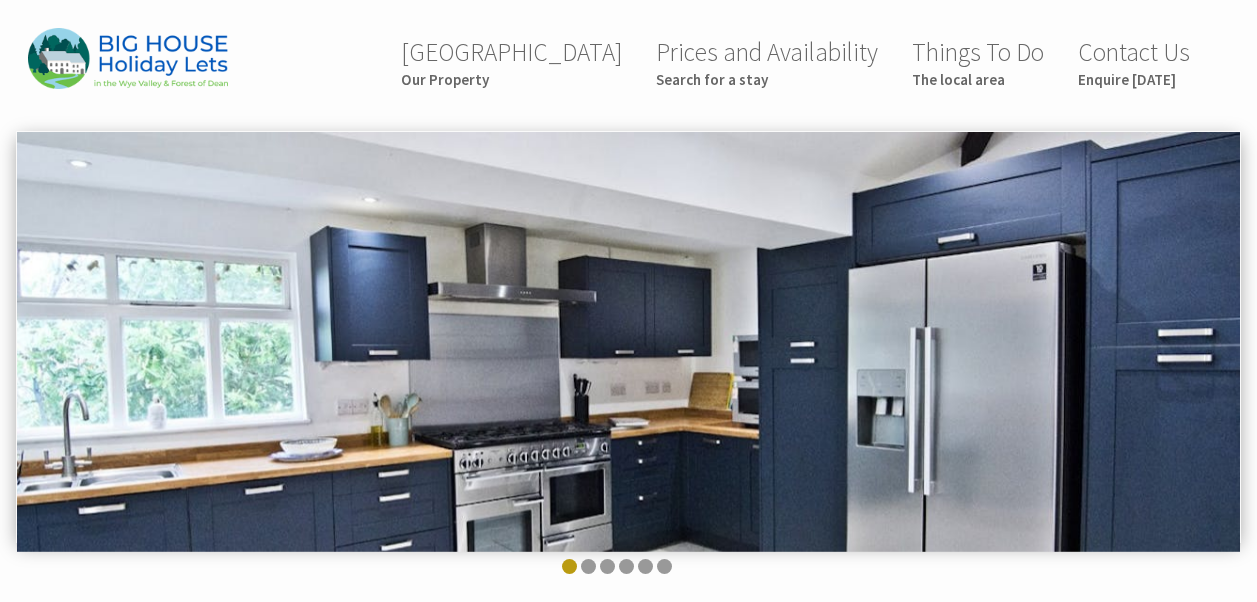 scroll, scrollTop: 0, scrollLeft: 0, axis: both 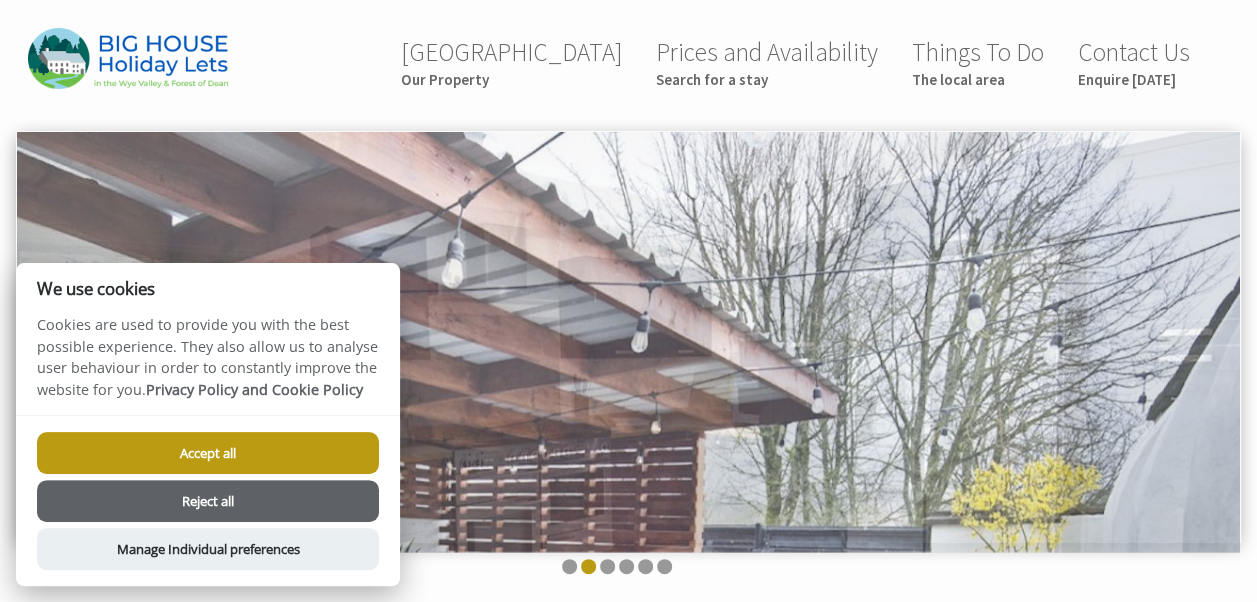 click on "Accept all" at bounding box center [208, 453] 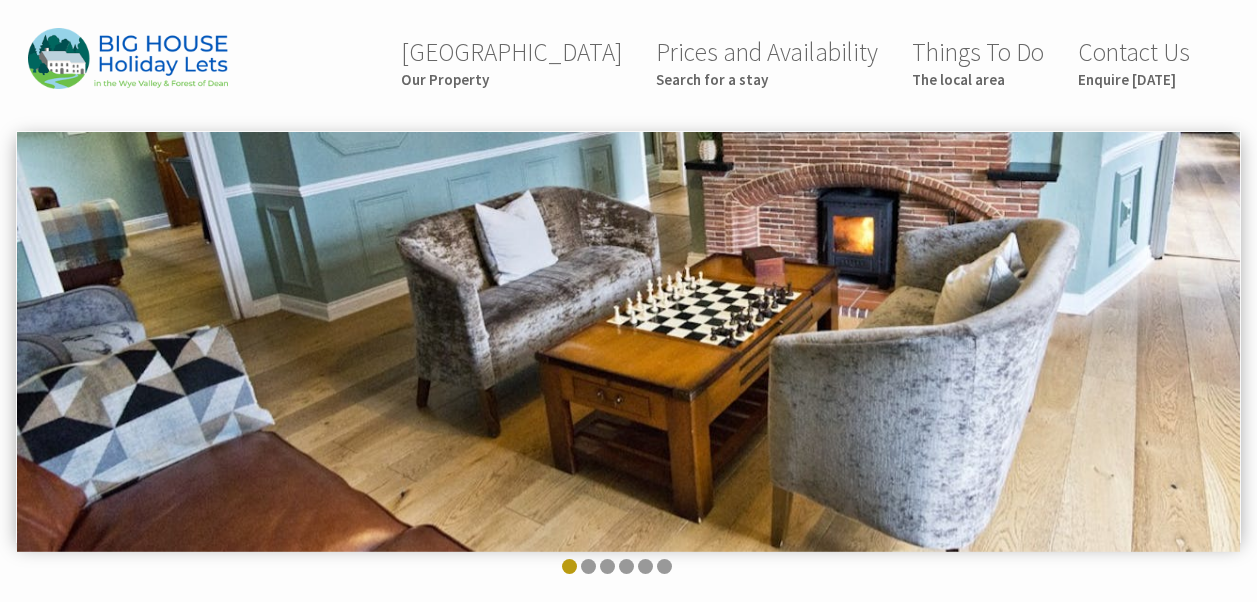 scroll, scrollTop: 0, scrollLeft: 0, axis: both 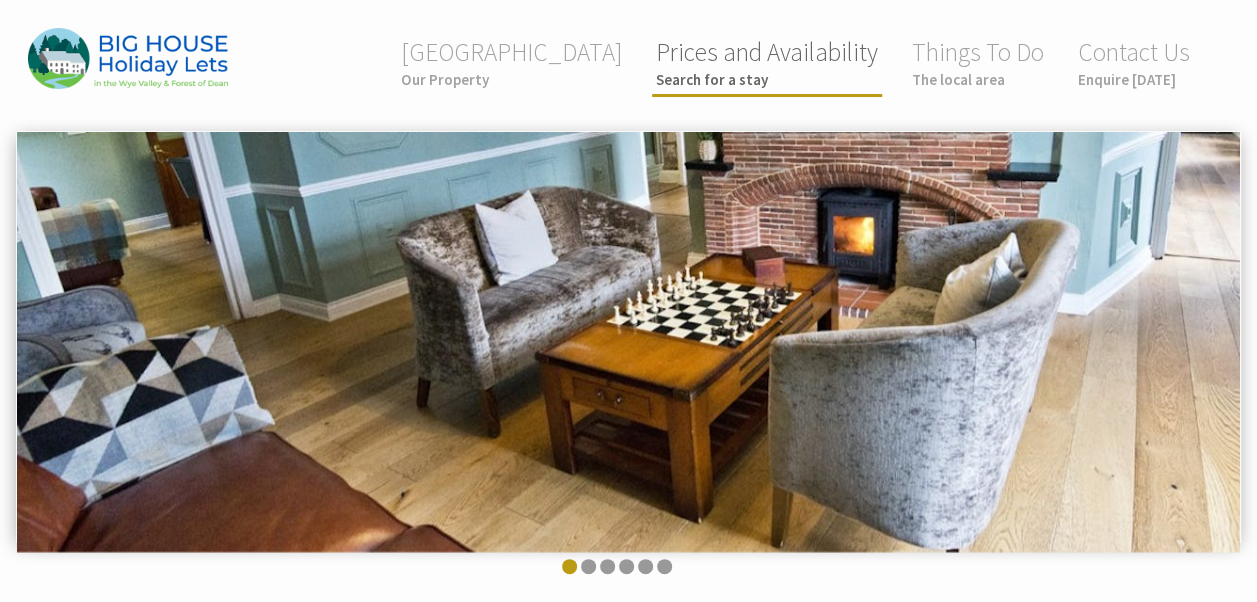 click on "Search for a stay" at bounding box center [767, 79] 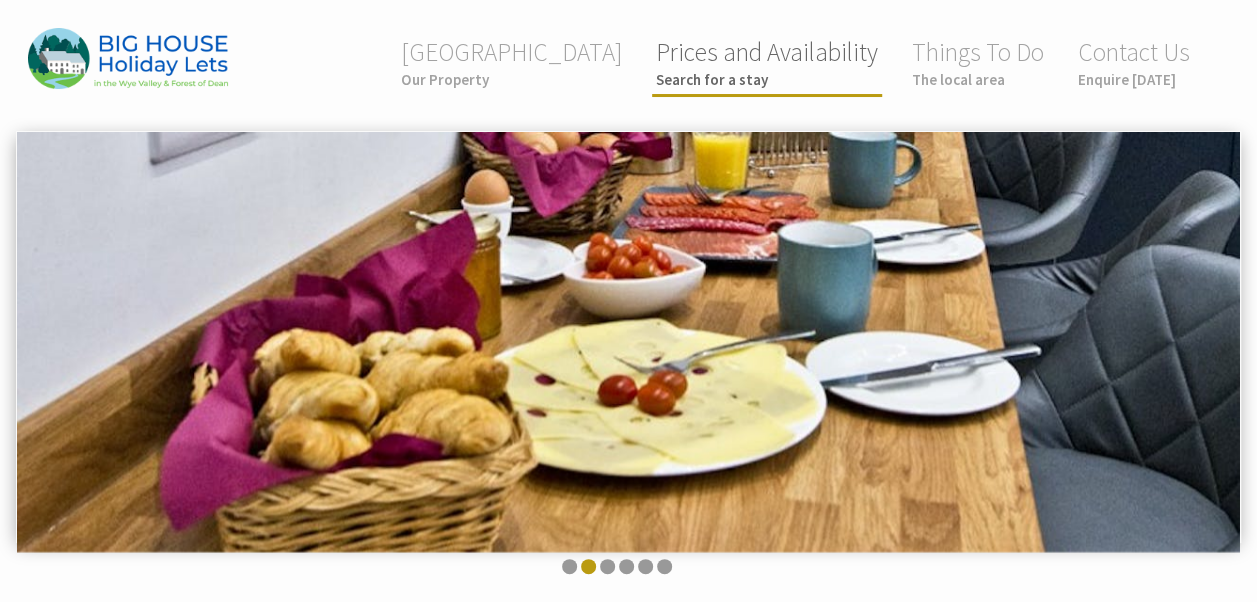 click on "Prices and Availability  Search for a stay" at bounding box center (767, 62) 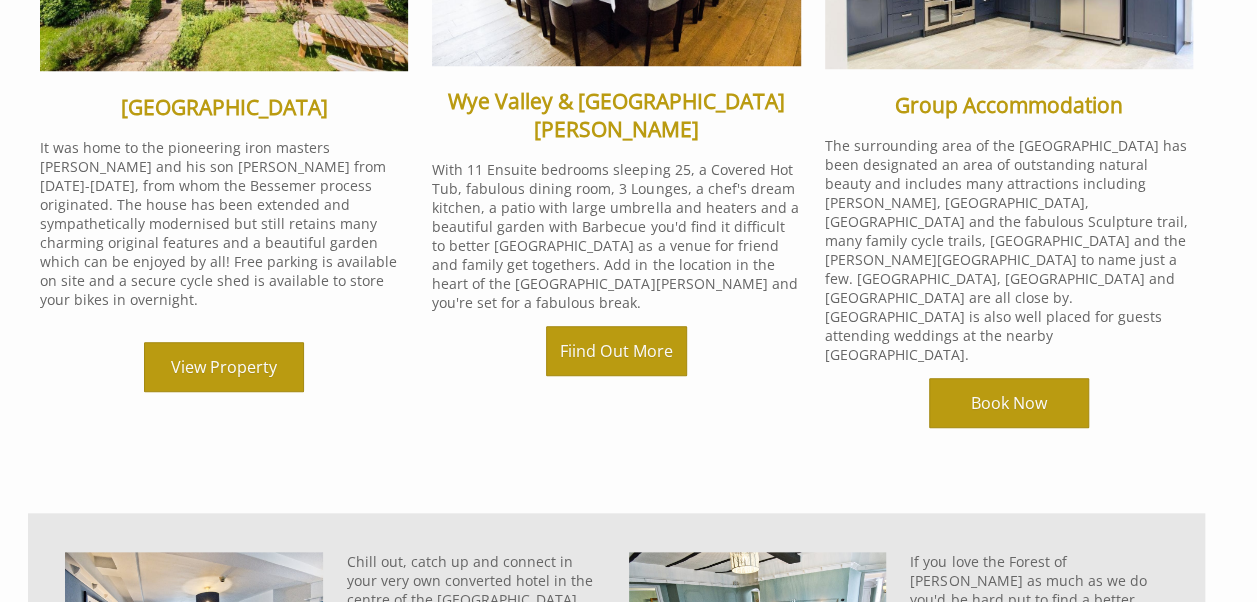 scroll, scrollTop: 800, scrollLeft: 0, axis: vertical 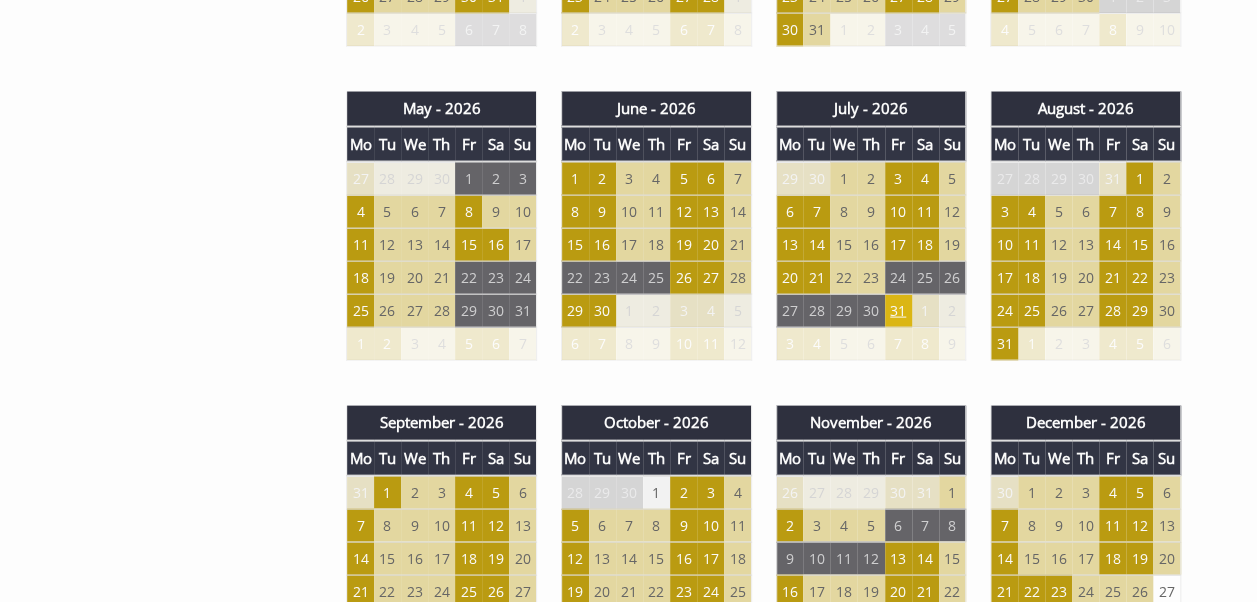 click on "31" at bounding box center (898, 311) 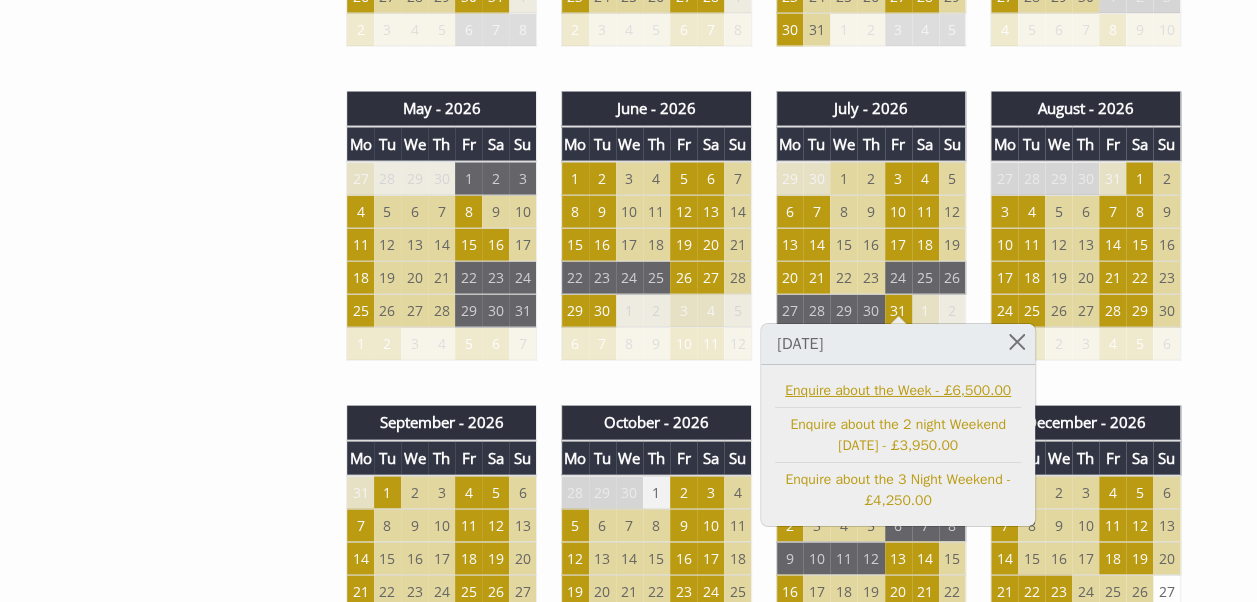 click on "Enquire about the Week  - £6,500.00" at bounding box center [898, 390] 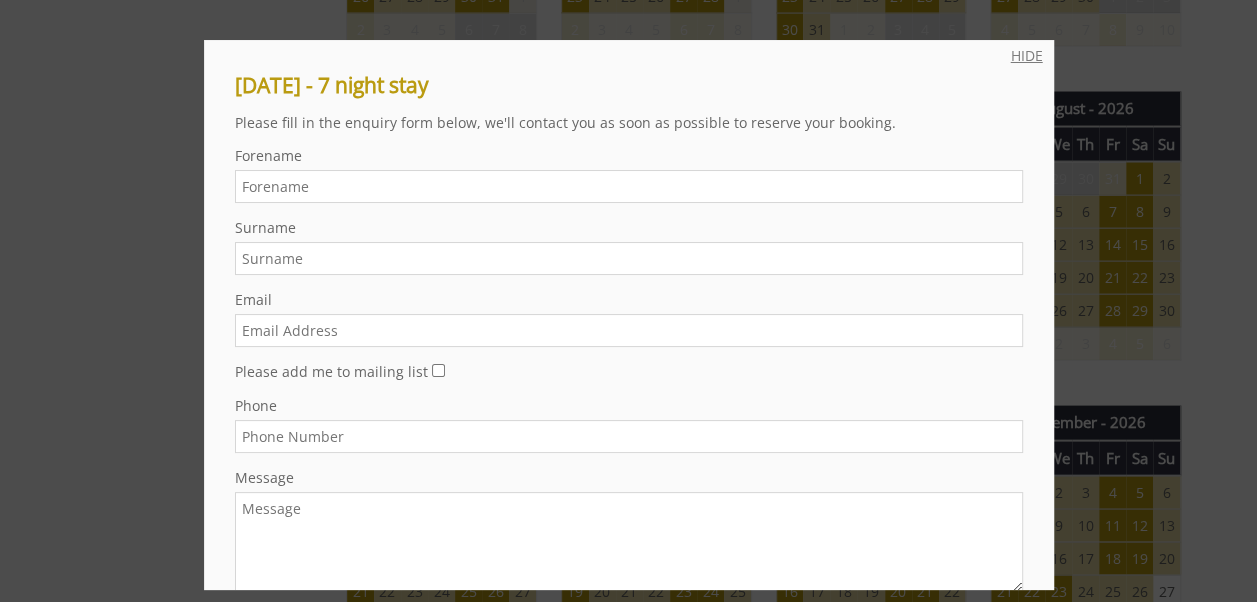 click on "HIDE" at bounding box center (1027, 55) 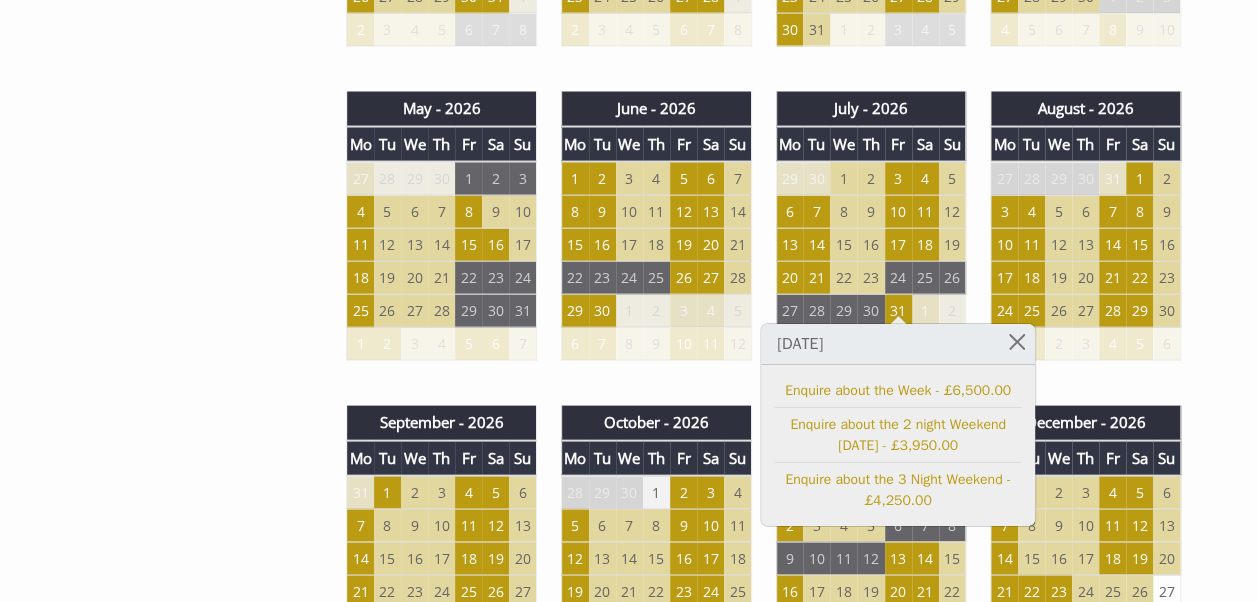 click at bounding box center (1017, 341) 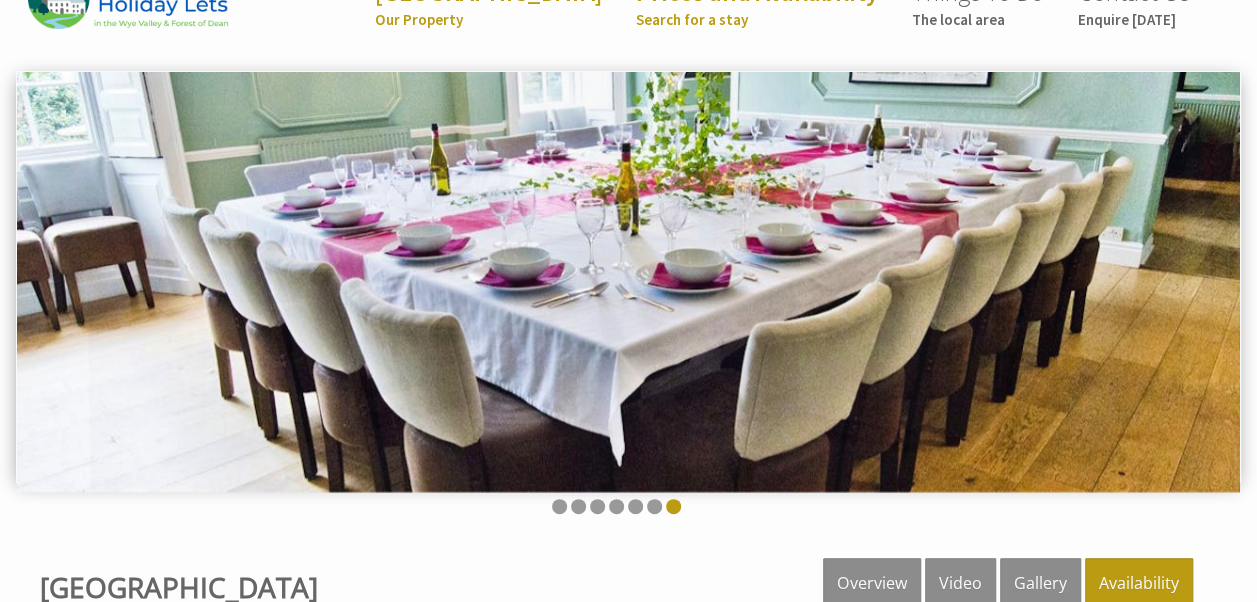 scroll, scrollTop: 0, scrollLeft: 0, axis: both 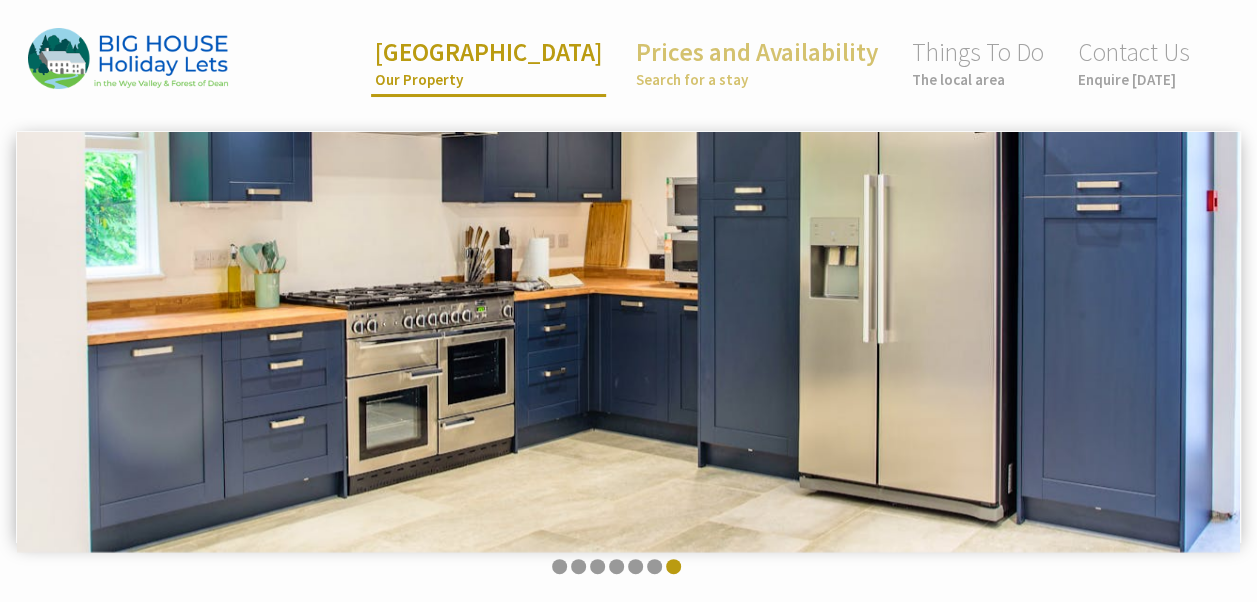click on "Our Property" at bounding box center [488, 79] 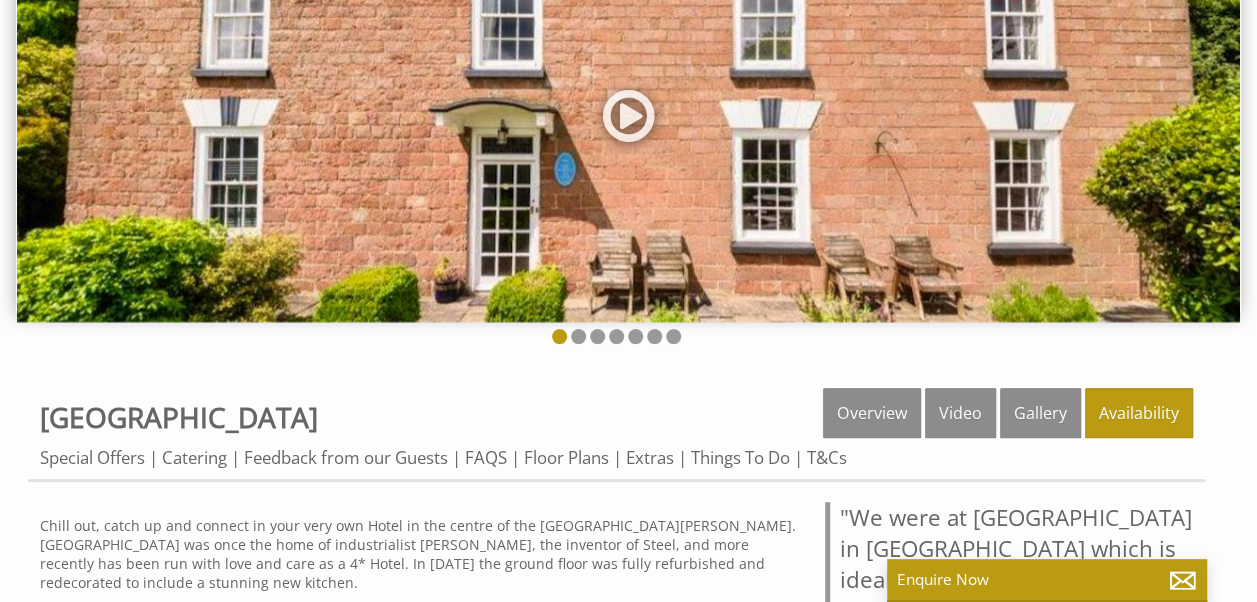 scroll, scrollTop: 200, scrollLeft: 0, axis: vertical 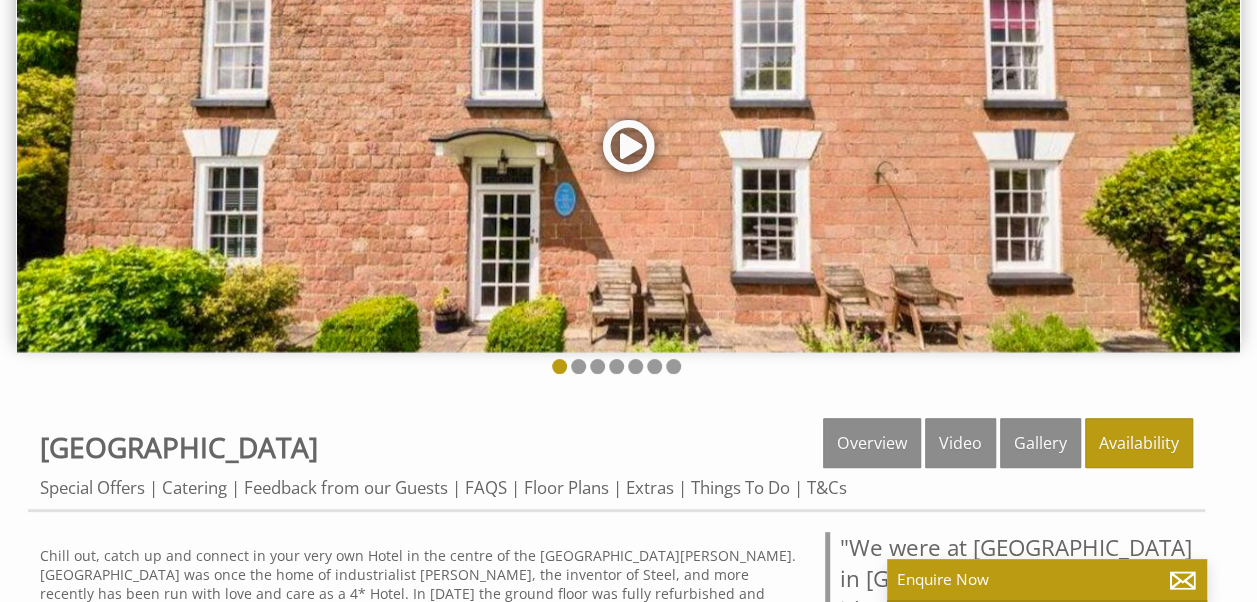 click at bounding box center [629, 153] 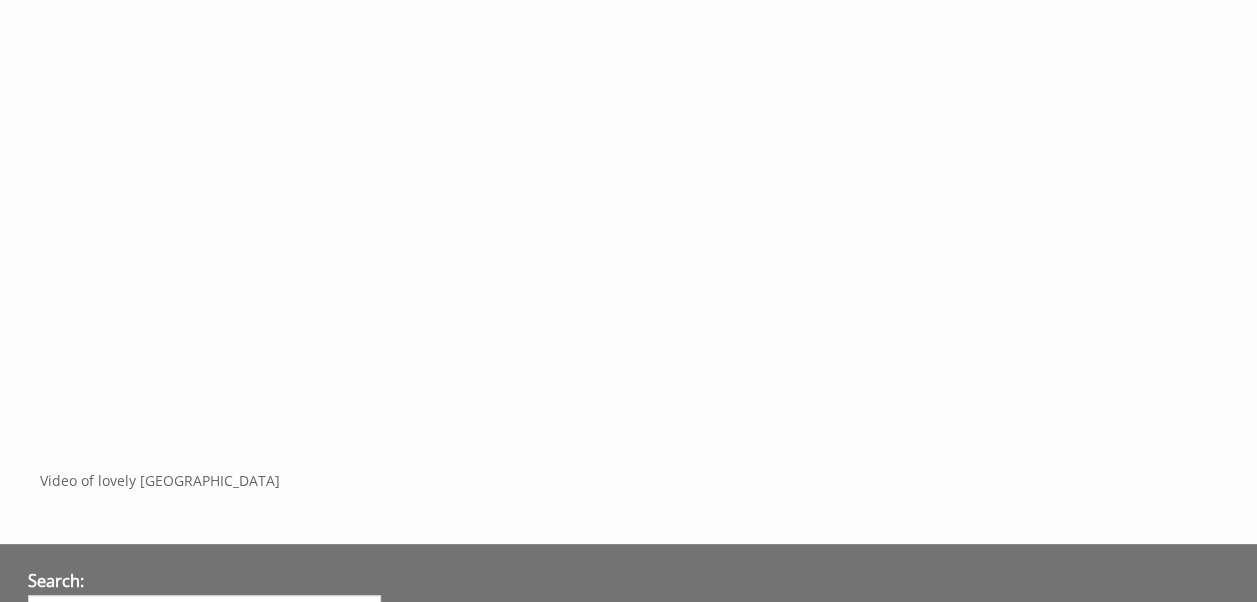 scroll, scrollTop: 629, scrollLeft: 0, axis: vertical 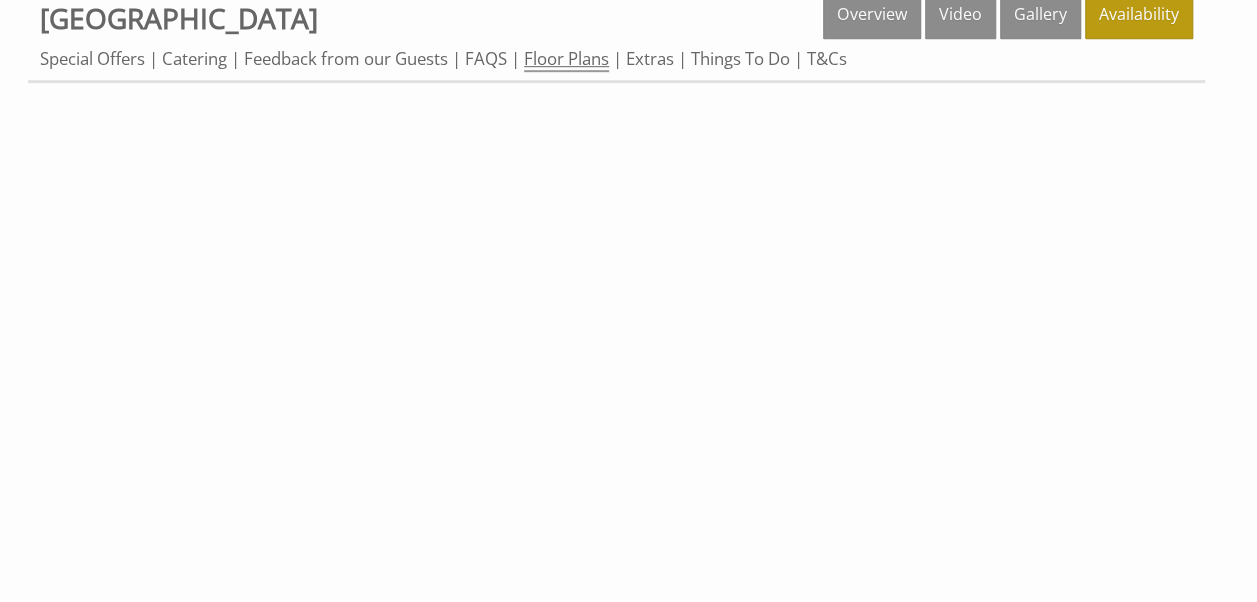 click on "Floor Plans" at bounding box center [566, 59] 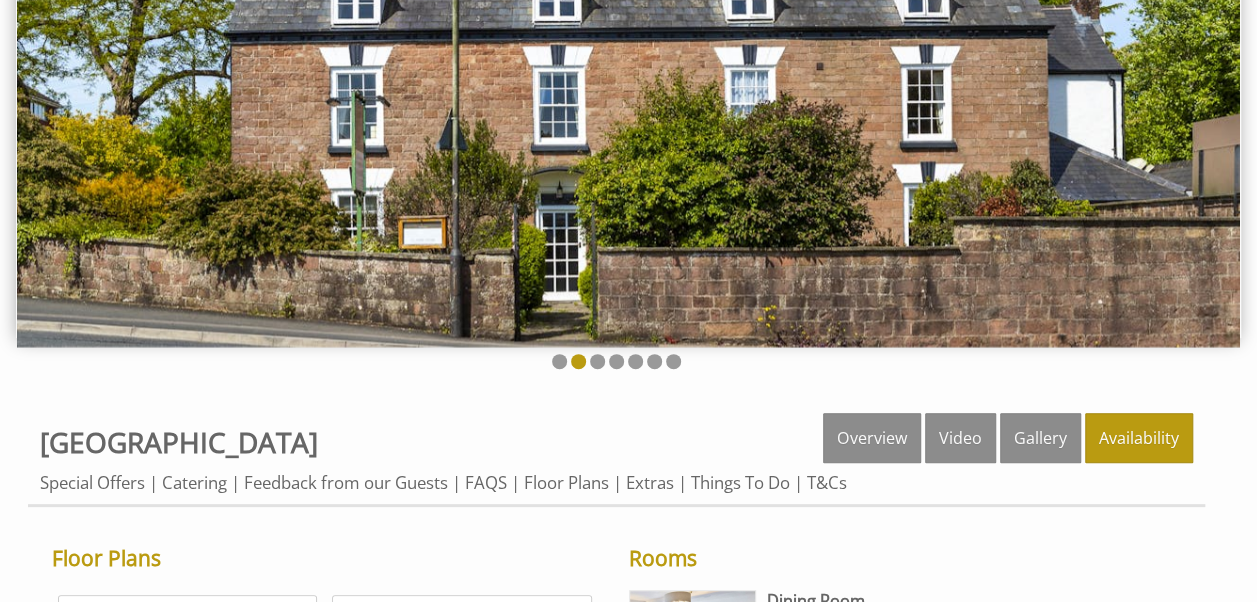 scroll, scrollTop: 308, scrollLeft: 0, axis: vertical 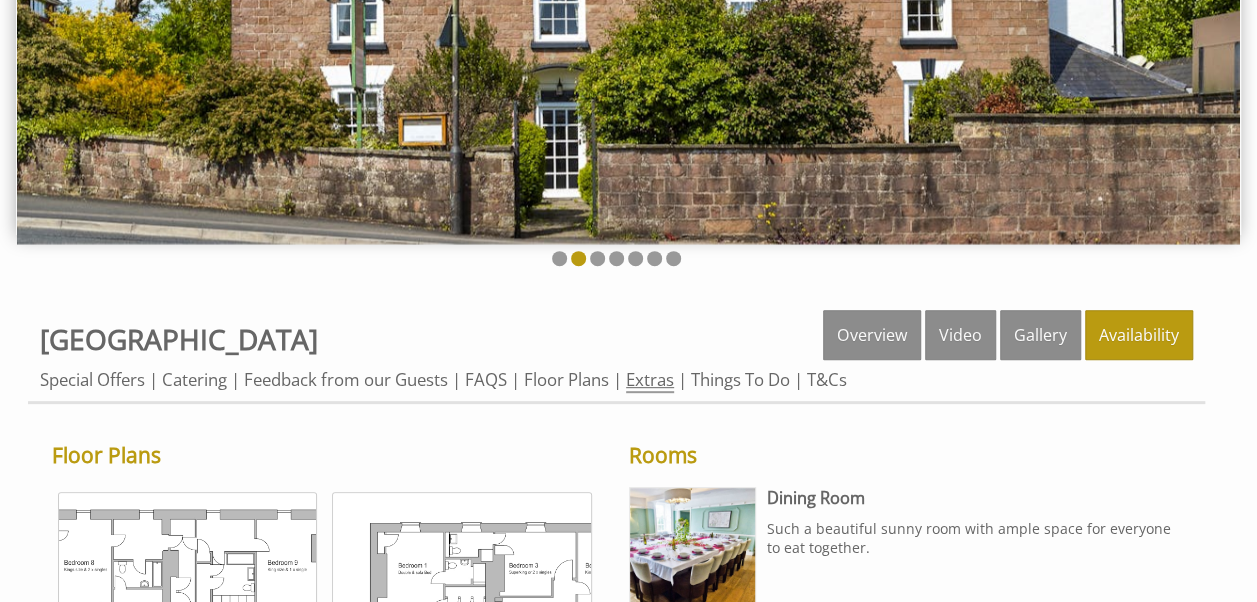 click on "Extras" at bounding box center [650, 380] 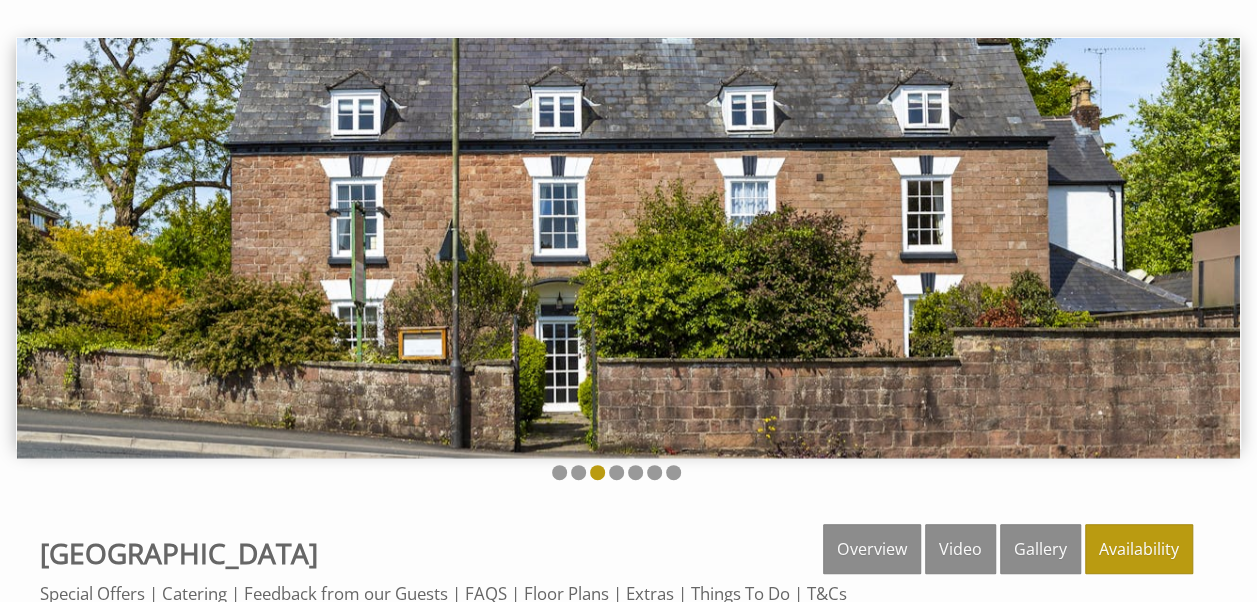 scroll, scrollTop: 300, scrollLeft: 0, axis: vertical 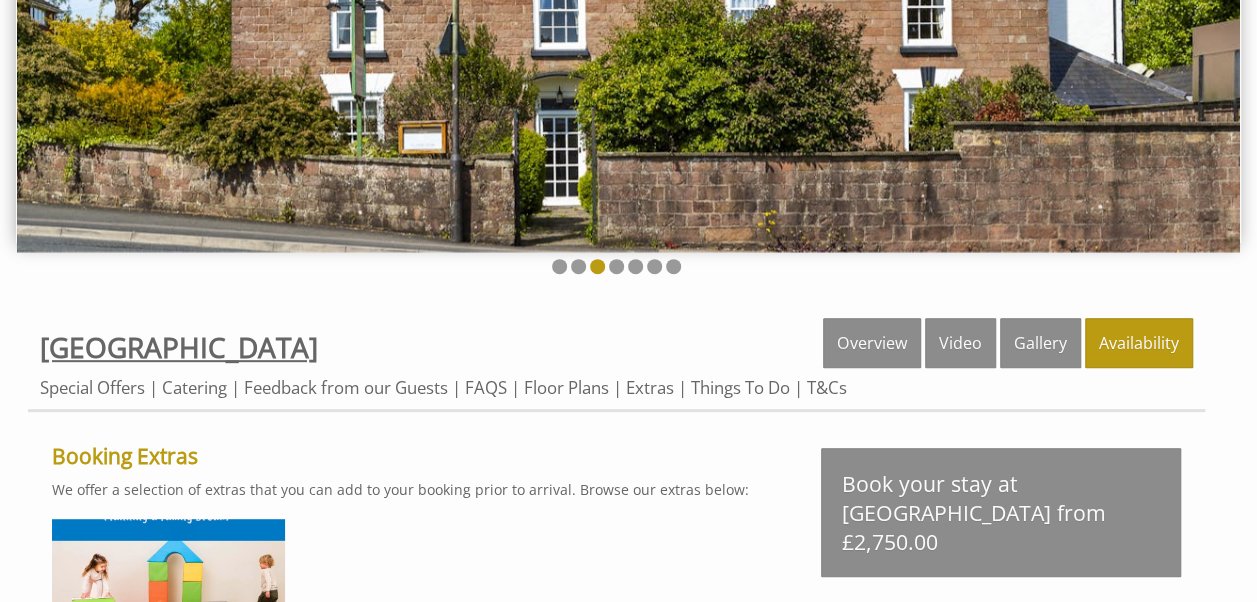 click on "[GEOGRAPHIC_DATA]" at bounding box center (179, 347) 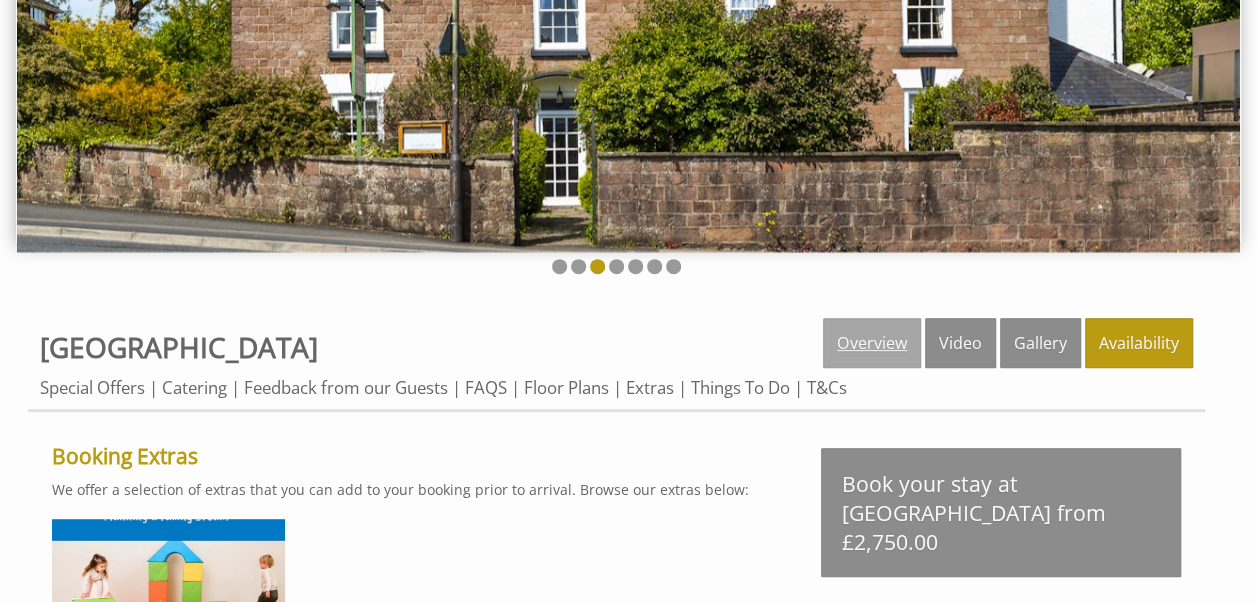 click on "Overview" at bounding box center (872, 343) 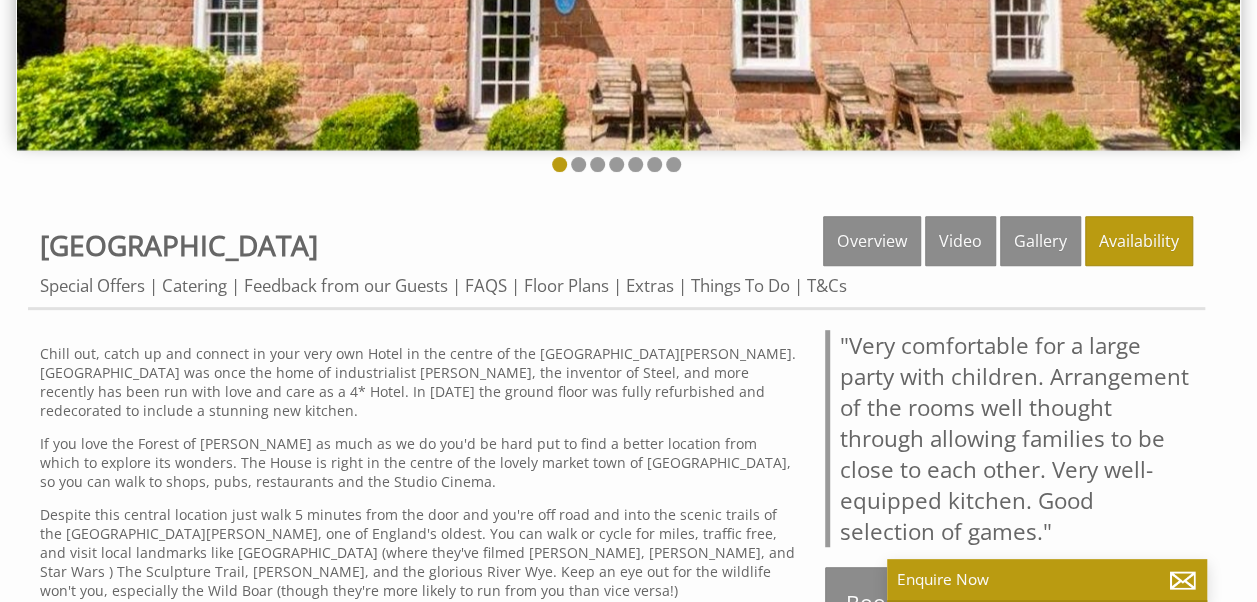 scroll, scrollTop: 600, scrollLeft: 0, axis: vertical 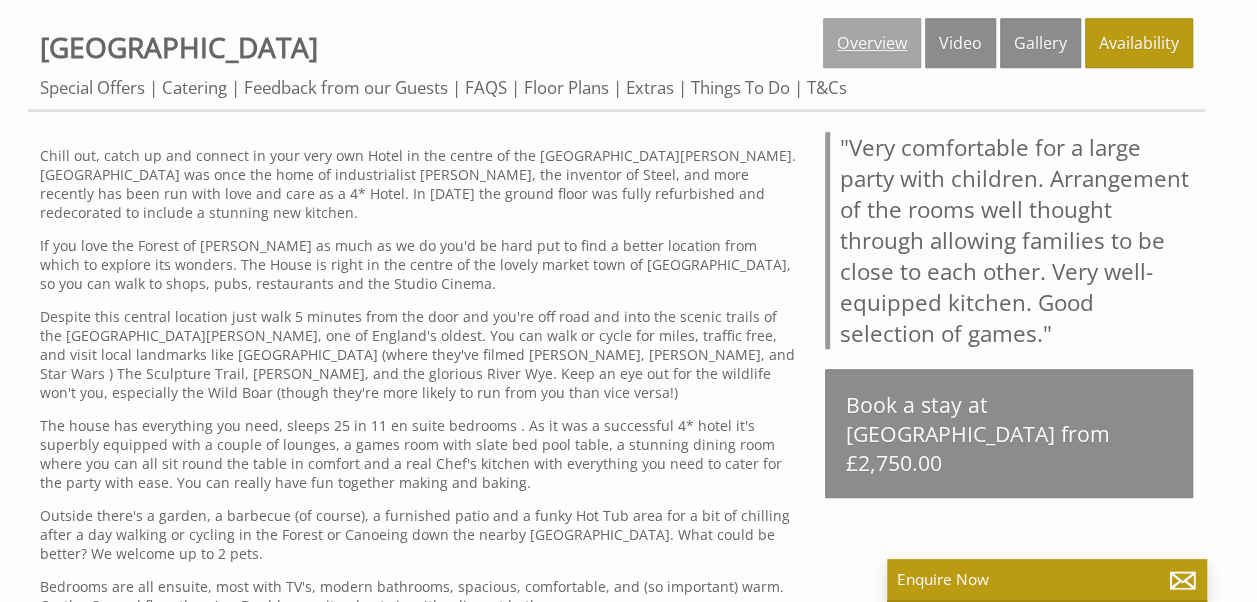 click on "Overview" at bounding box center (872, 43) 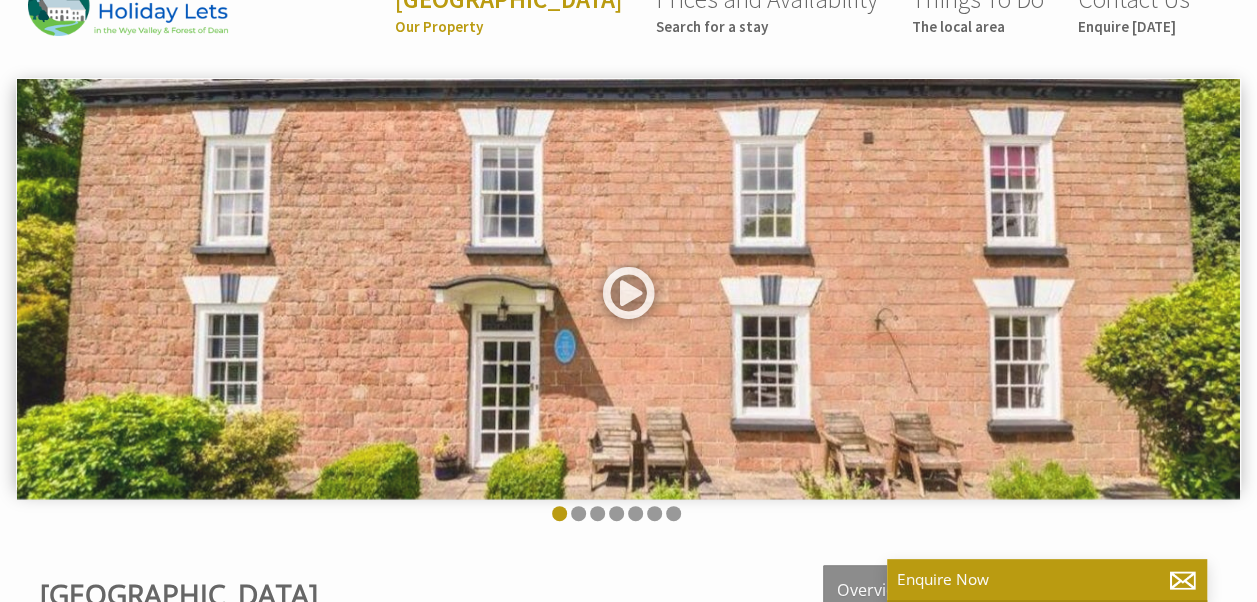 scroll, scrollTop: 0, scrollLeft: 0, axis: both 